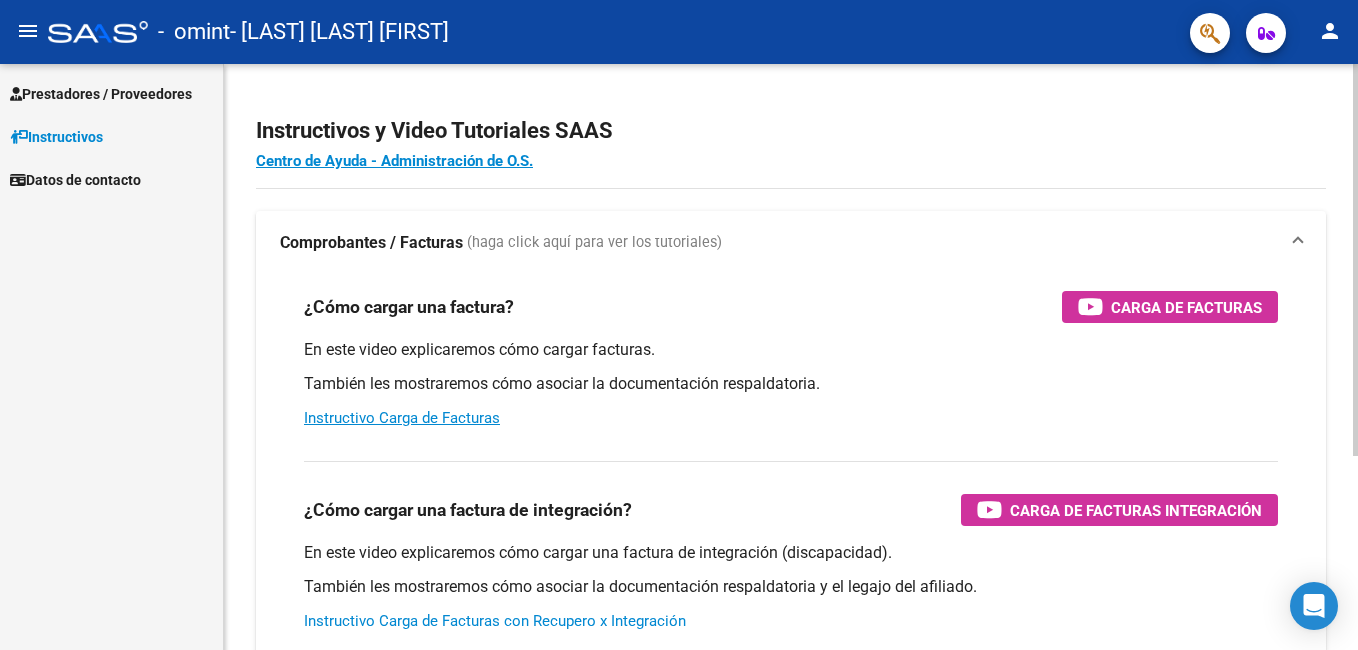 scroll, scrollTop: 0, scrollLeft: 0, axis: both 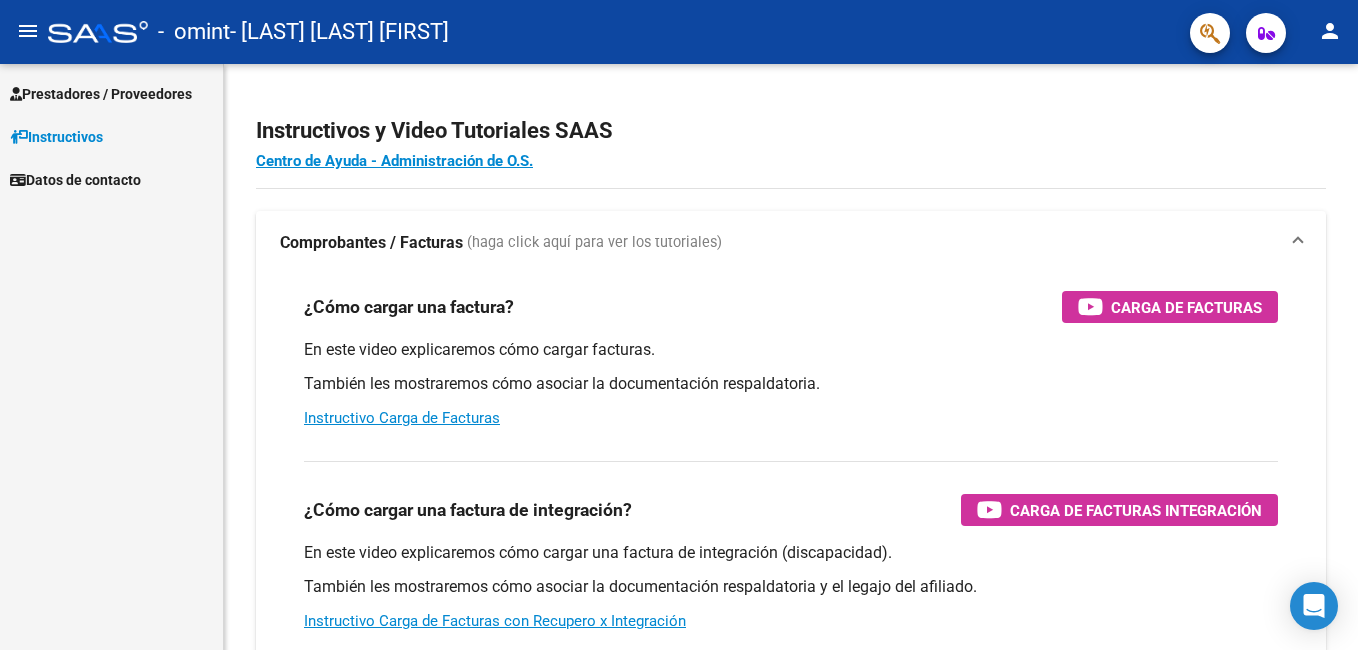 click on "Prestadores / Proveedores" at bounding box center (101, 94) 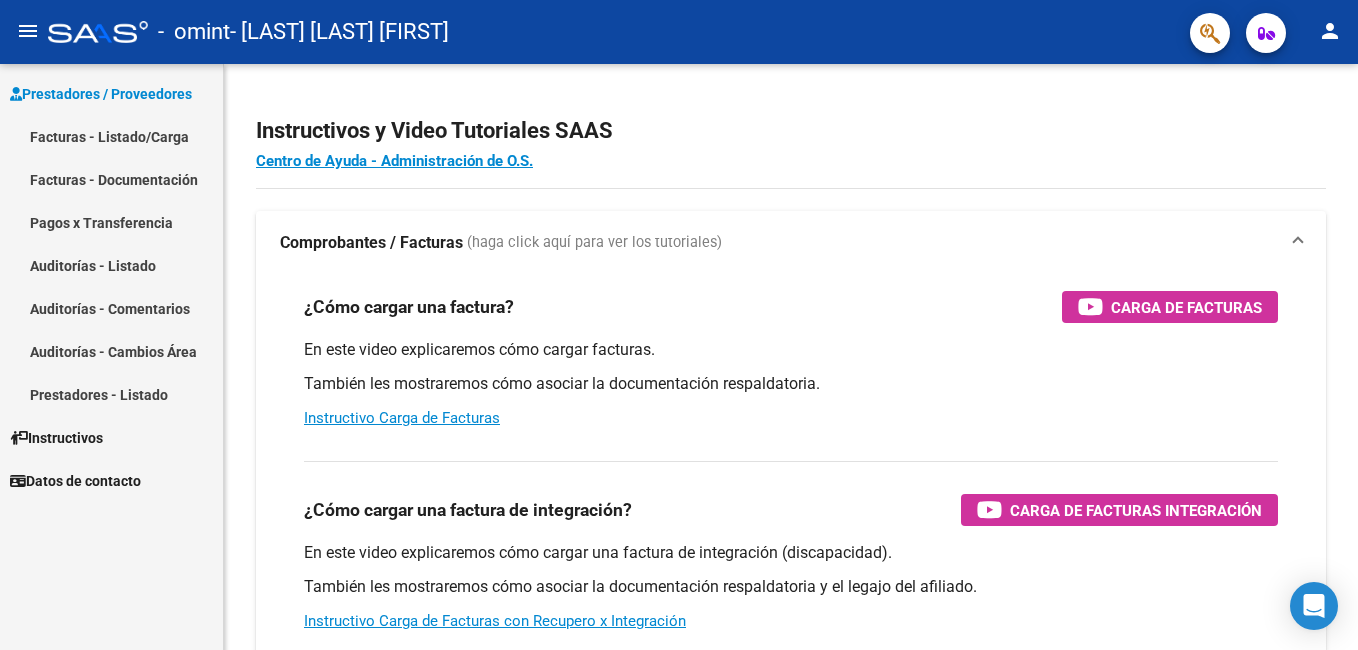 click on "Facturas - Listado/Carga" at bounding box center (111, 136) 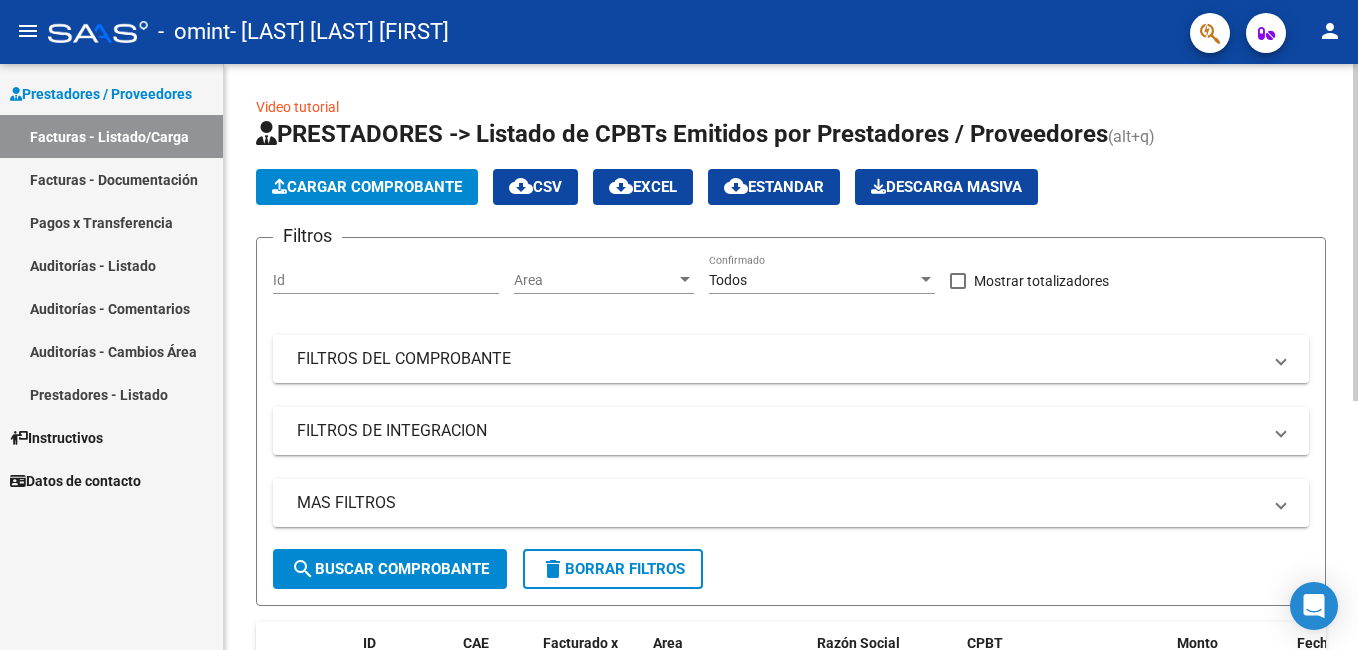 click on "Cargar Comprobante" 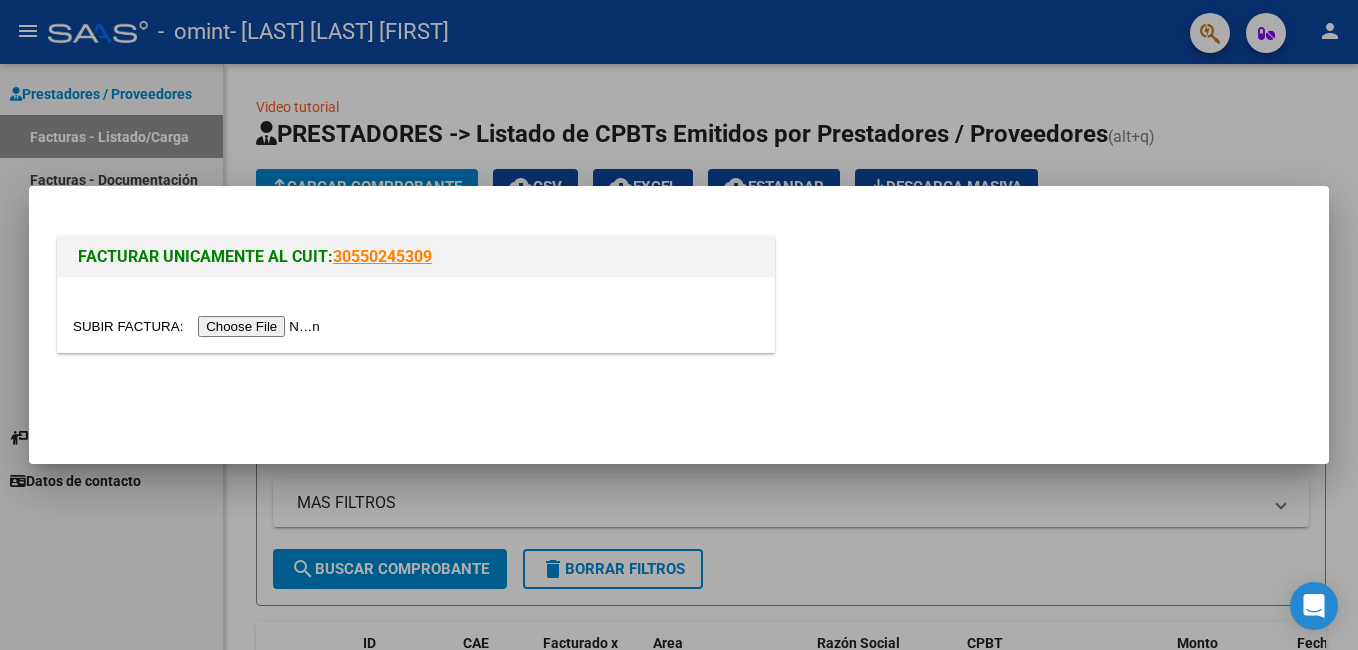 click at bounding box center (199, 326) 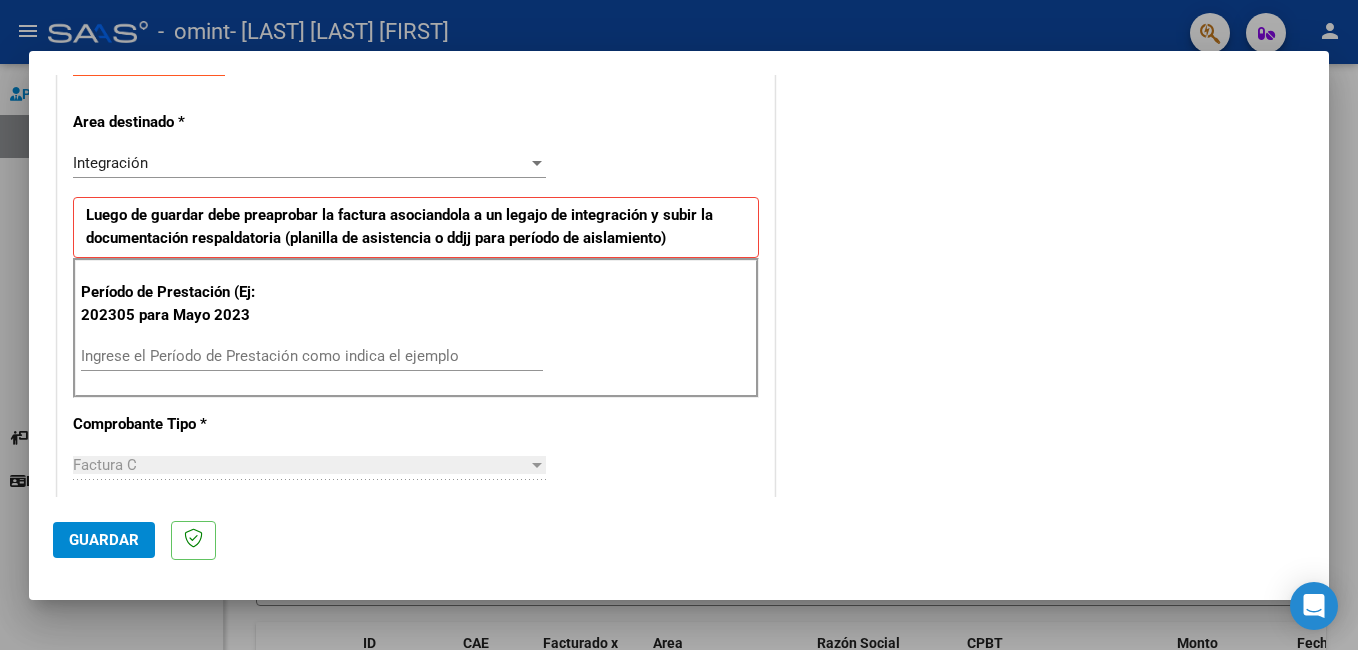 scroll, scrollTop: 403, scrollLeft: 0, axis: vertical 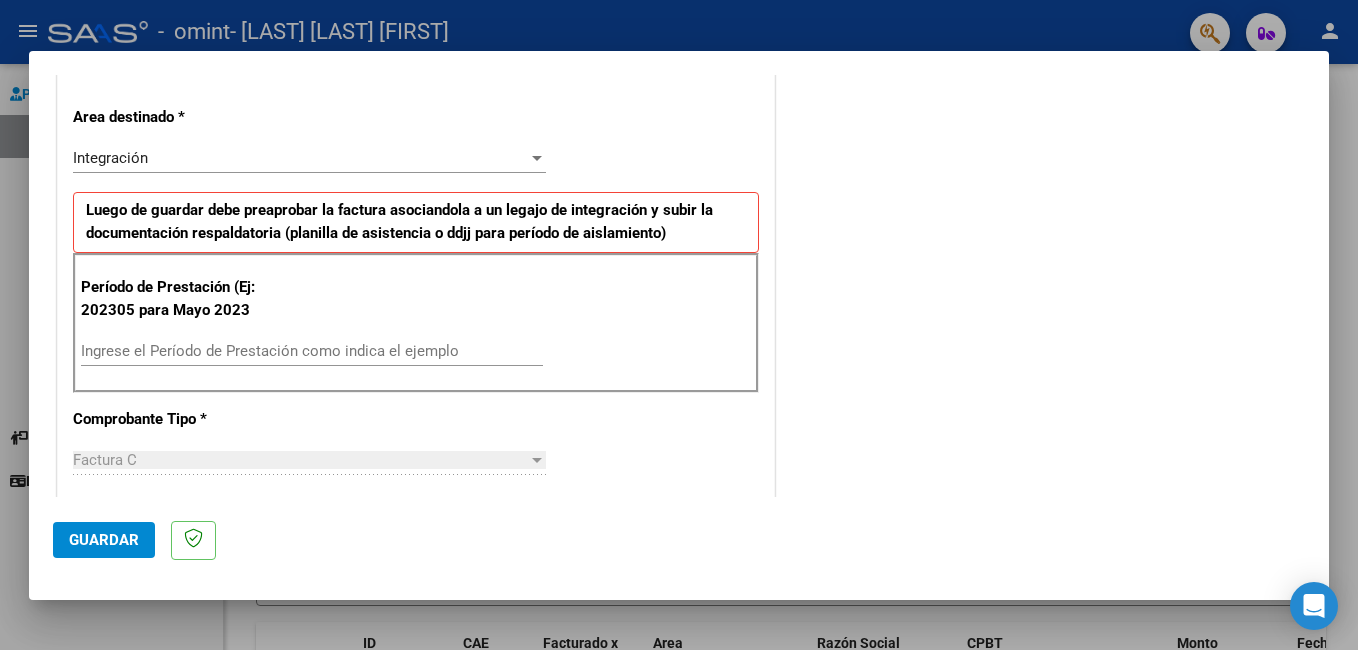 click on "Ingrese el Período de Prestación como indica el ejemplo" at bounding box center (312, 351) 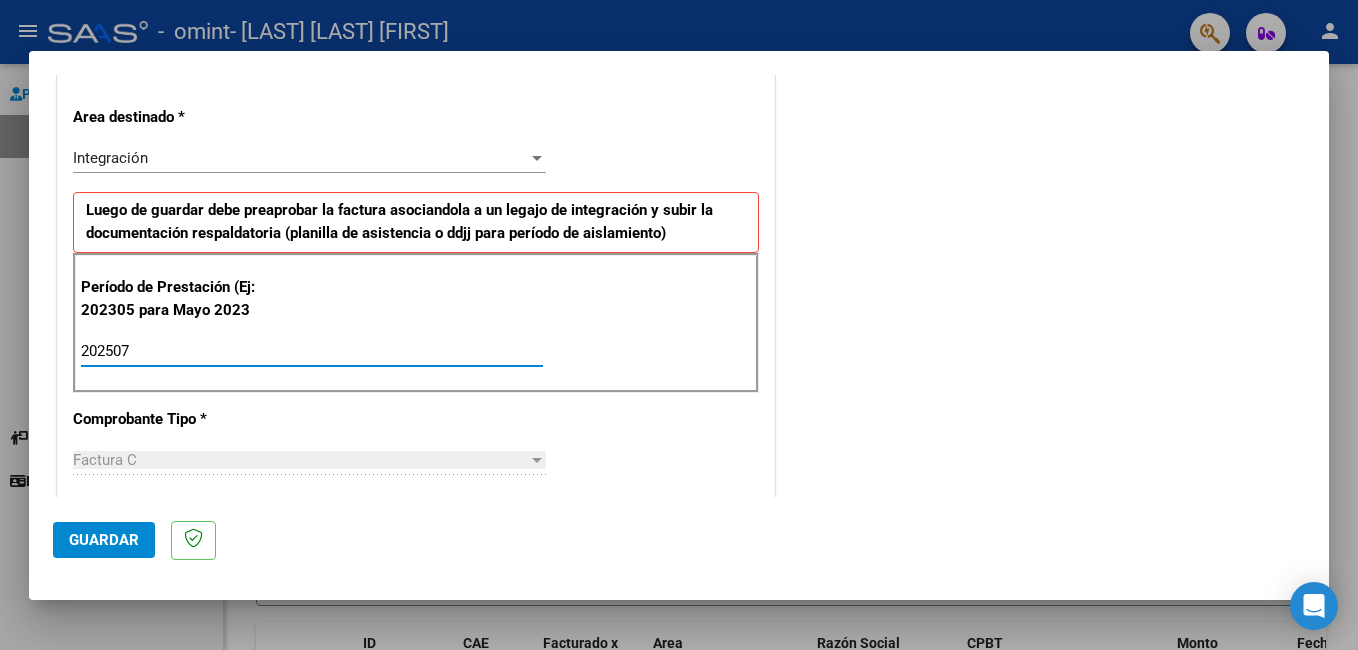 type on "202507" 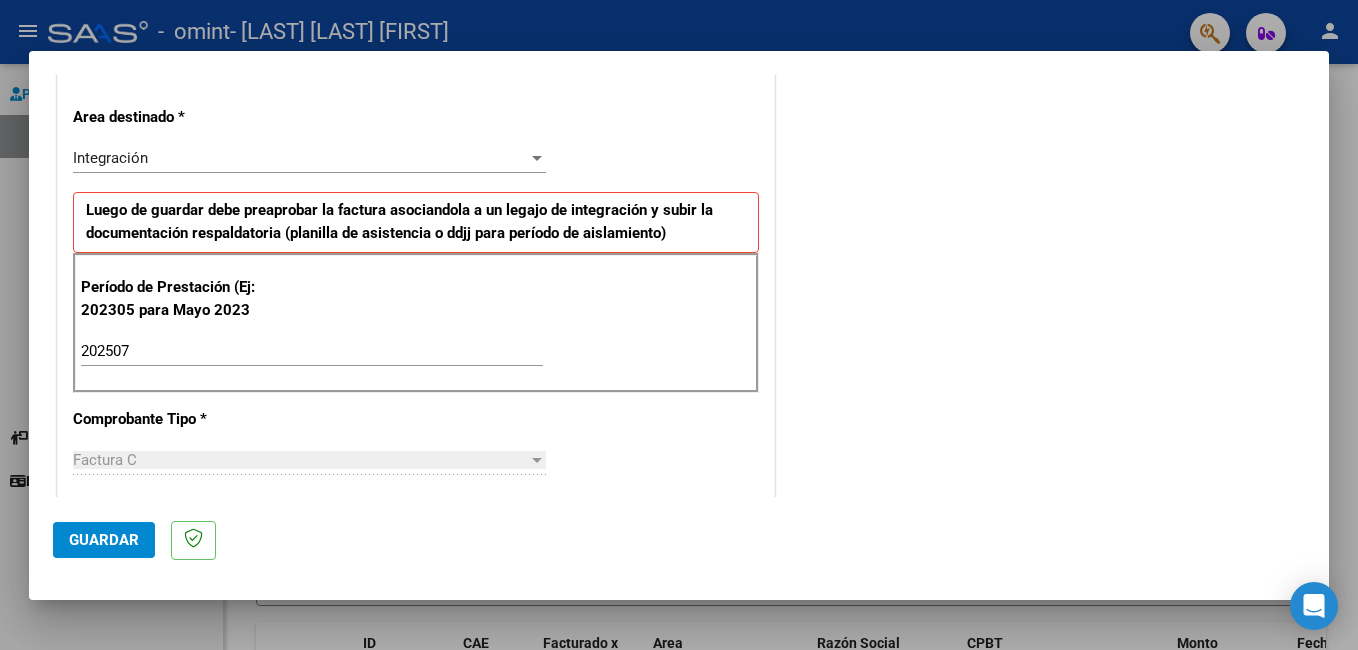 click on "COMENTARIOS Comentarios del Prestador / Gerenciador:" at bounding box center (1042, 544) 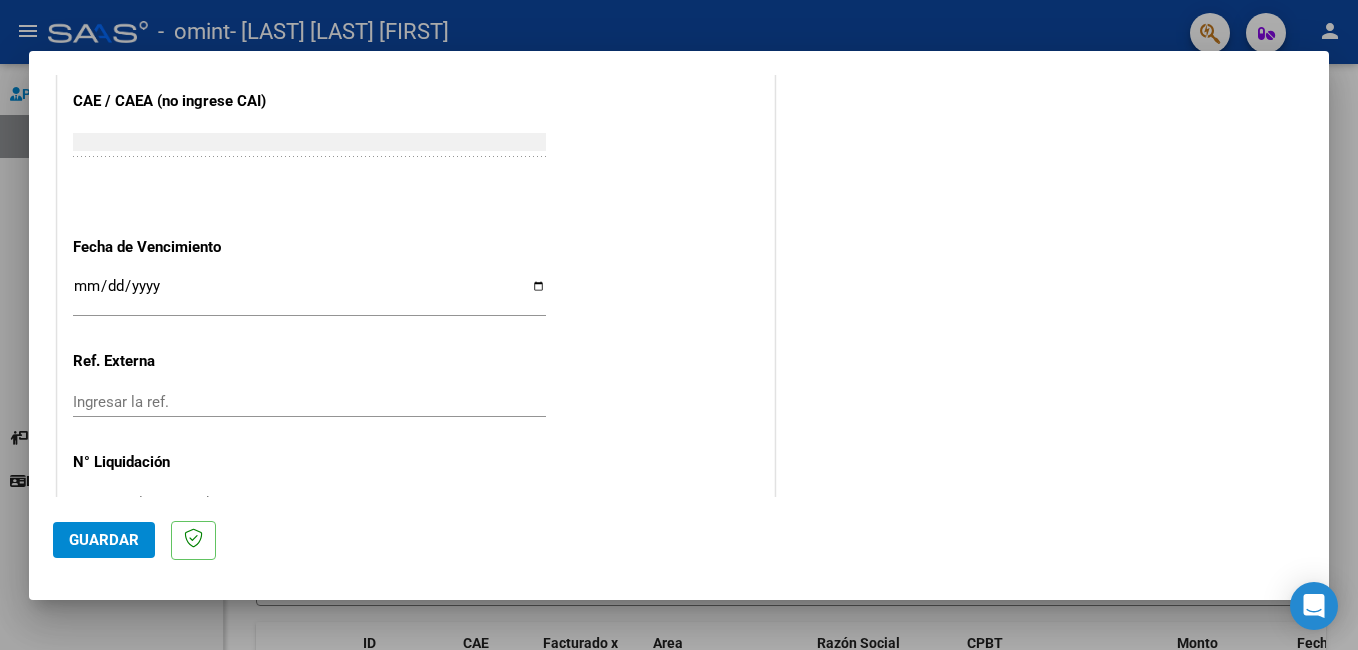 scroll, scrollTop: 1291, scrollLeft: 0, axis: vertical 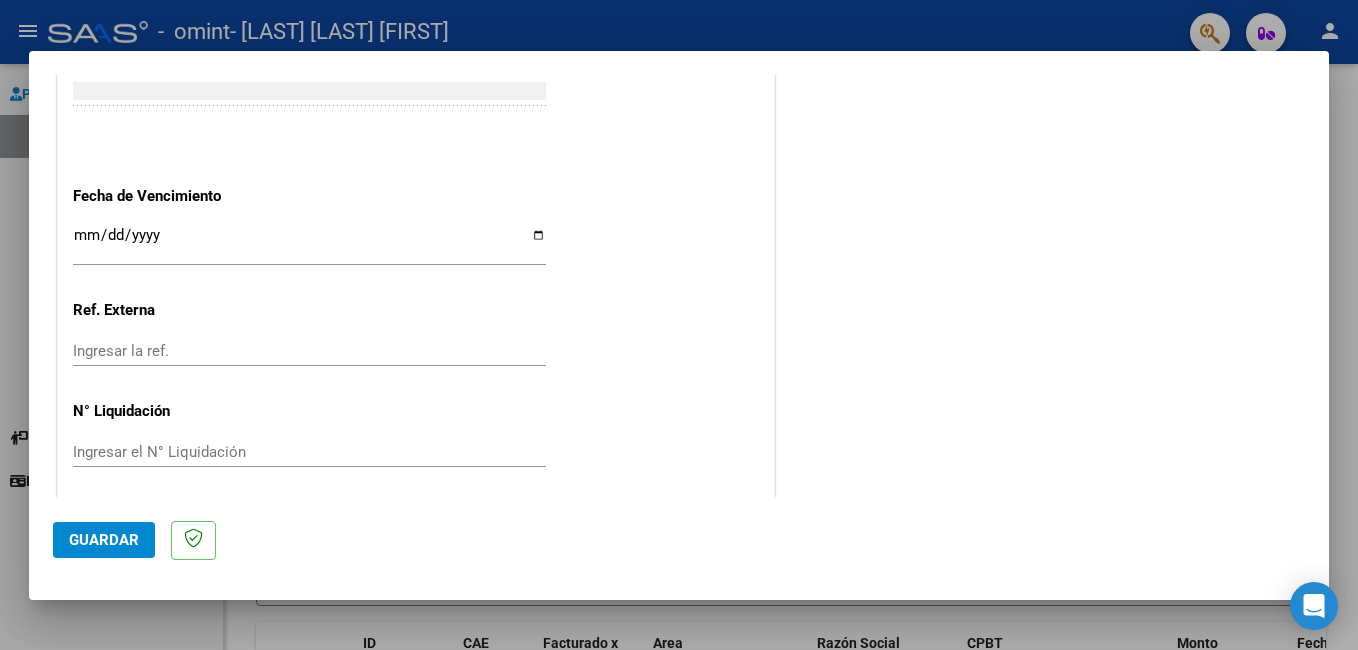 click on "Ingresar la fecha" at bounding box center (309, 243) 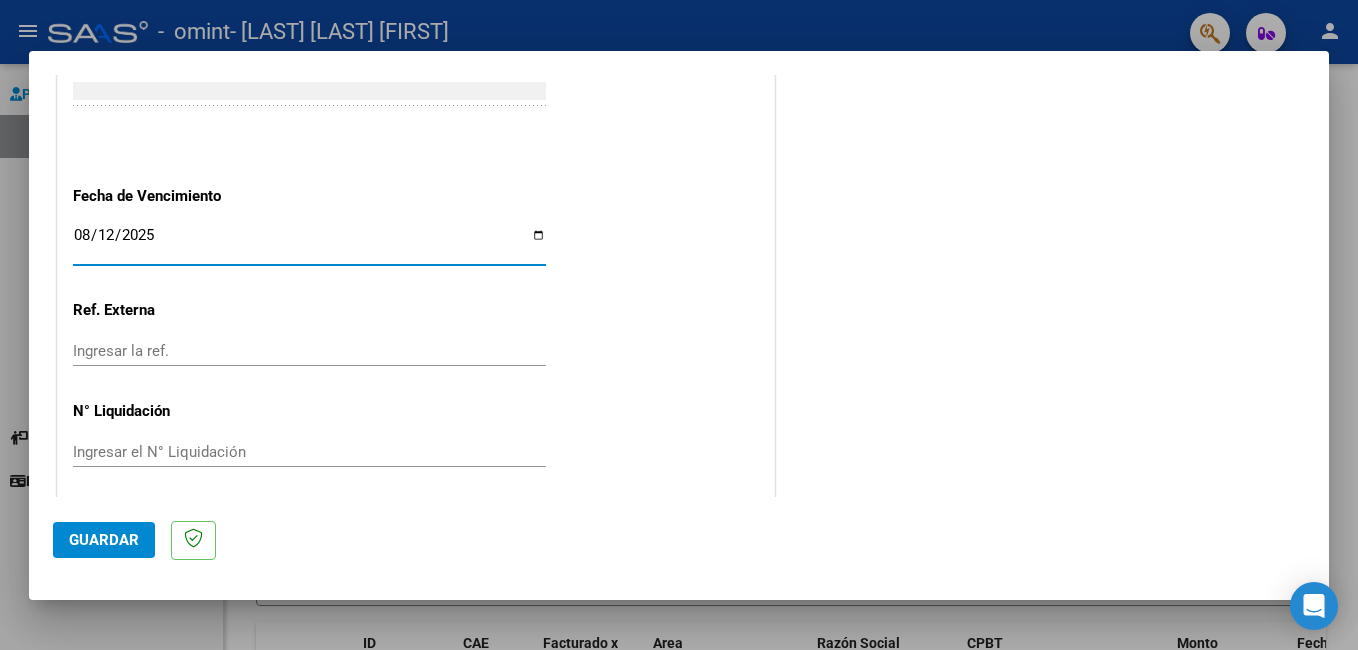 type on "2025-08-12" 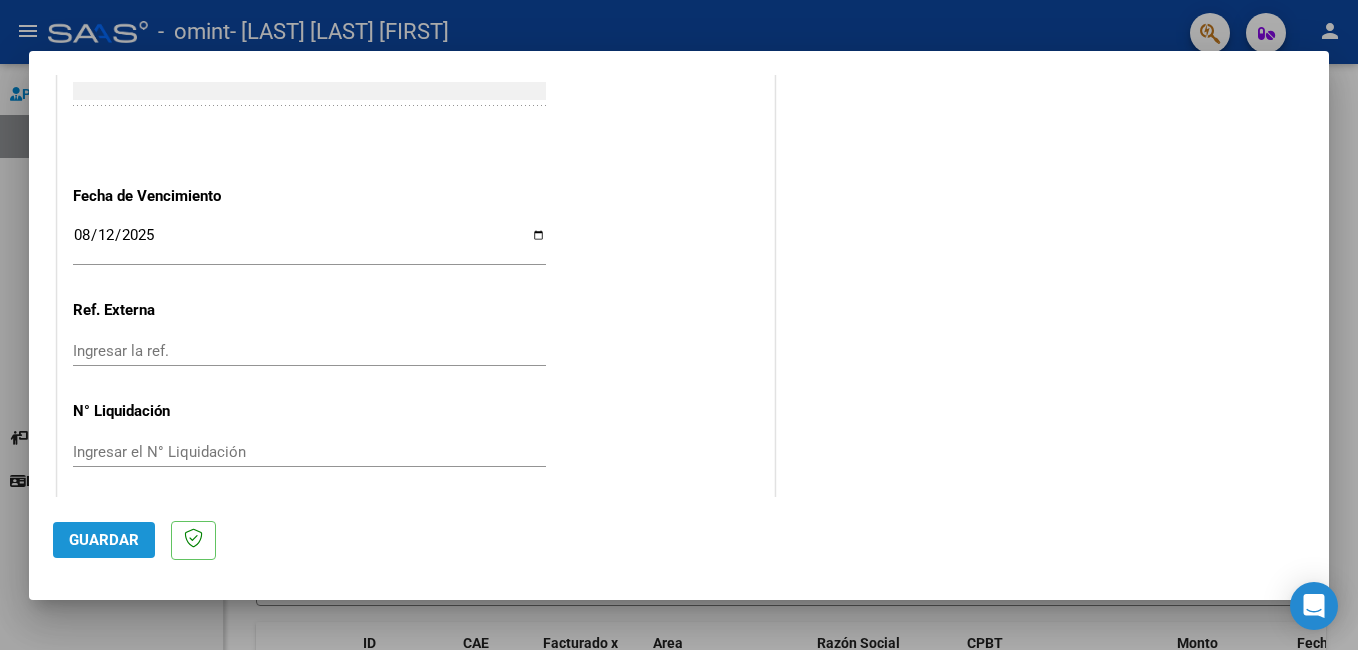click on "Guardar" 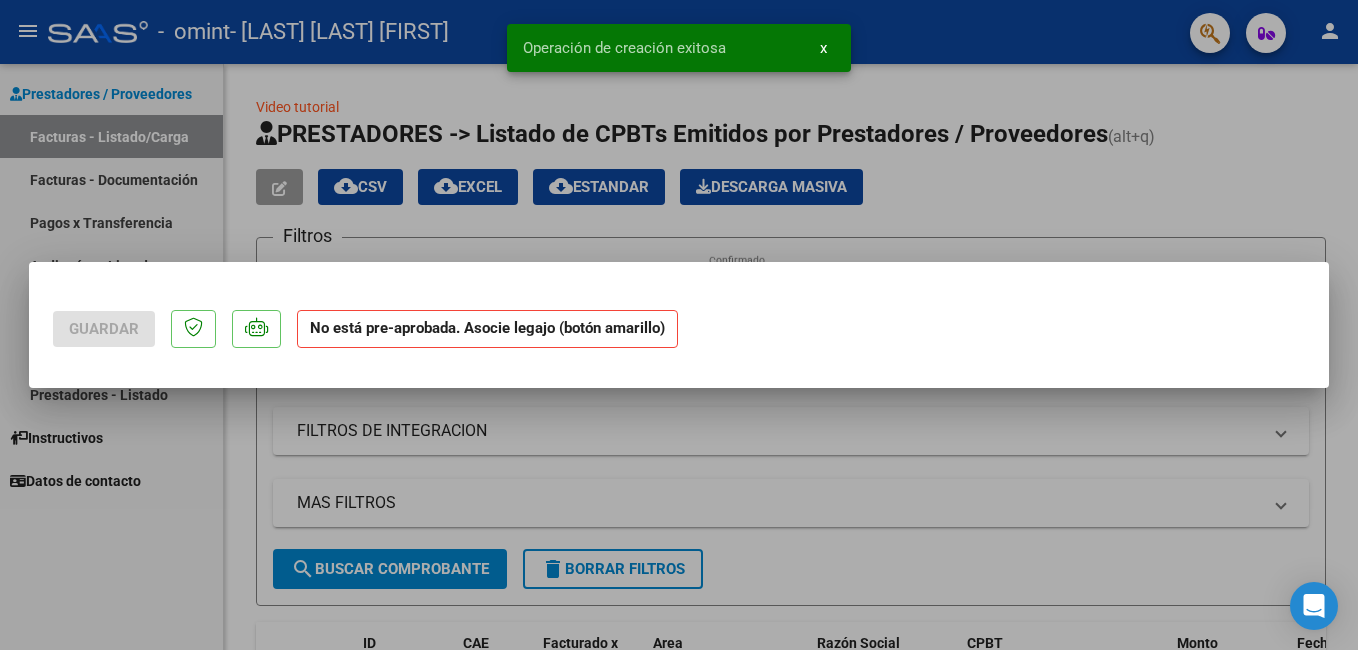 scroll, scrollTop: 0, scrollLeft: 0, axis: both 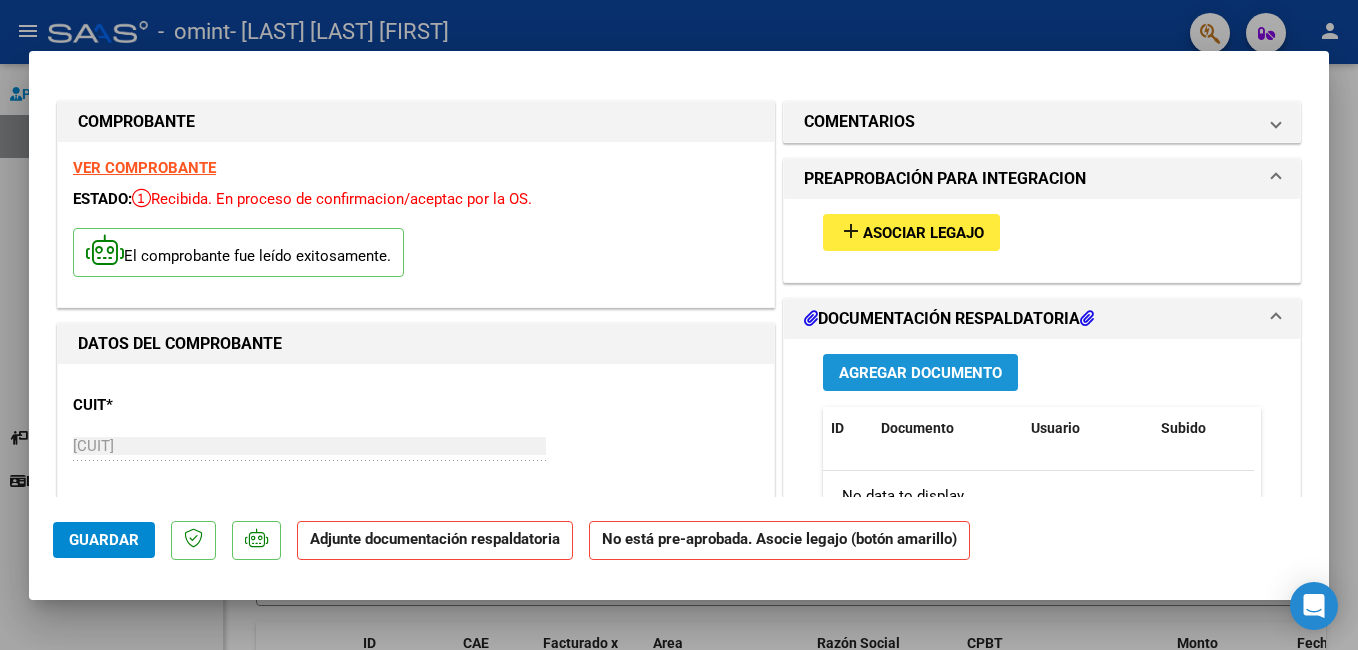 click on "Agregar Documento" at bounding box center [920, 373] 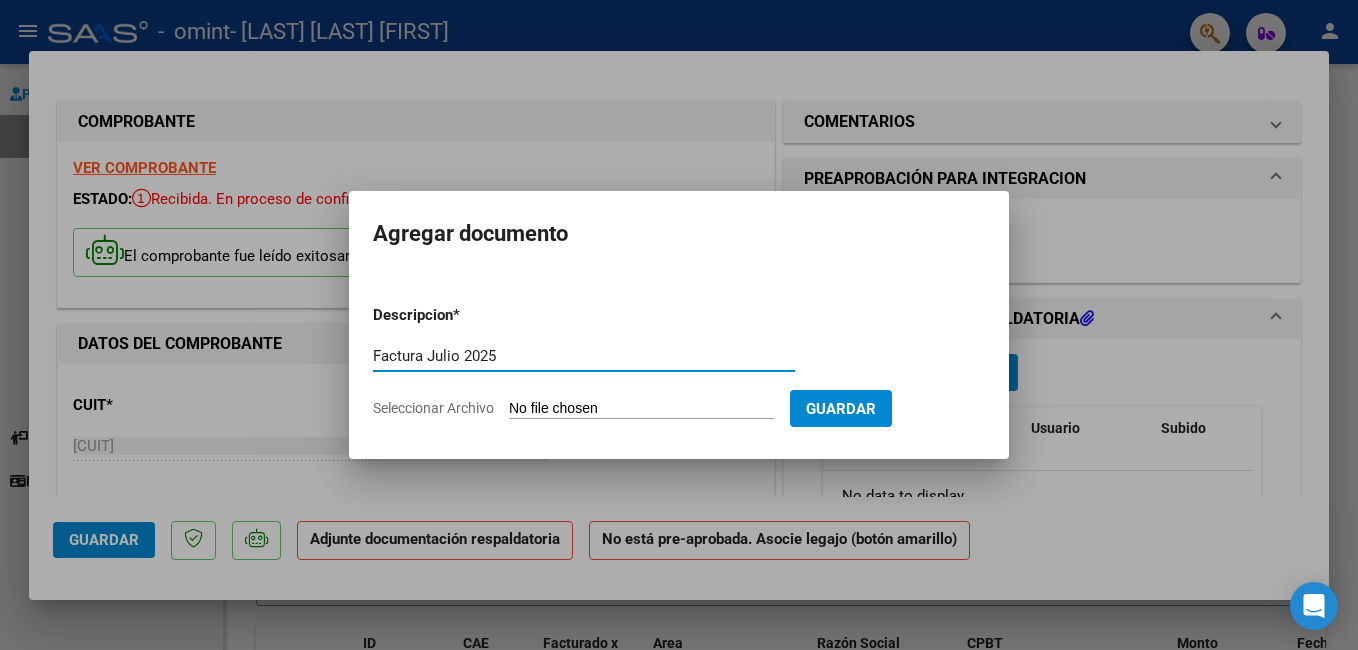type on "Factura Julio 2025" 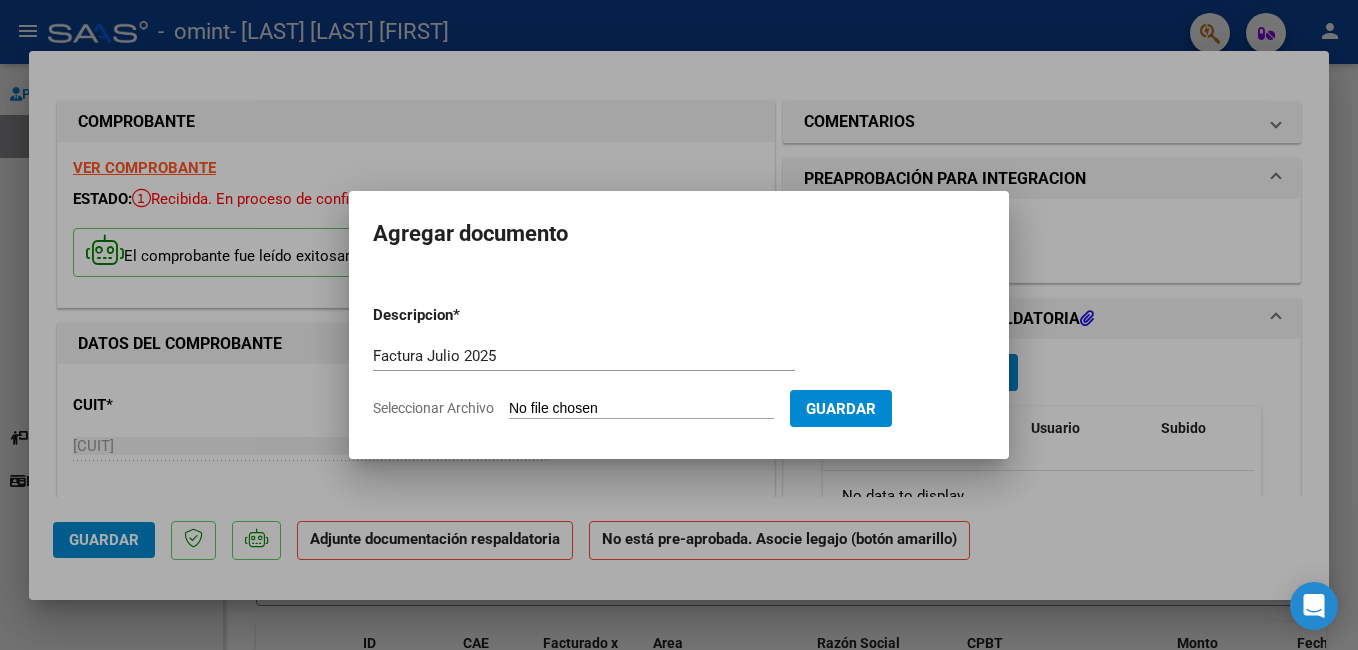 type on "C:\fakepath\FACTURA JULIO 2025.pdf" 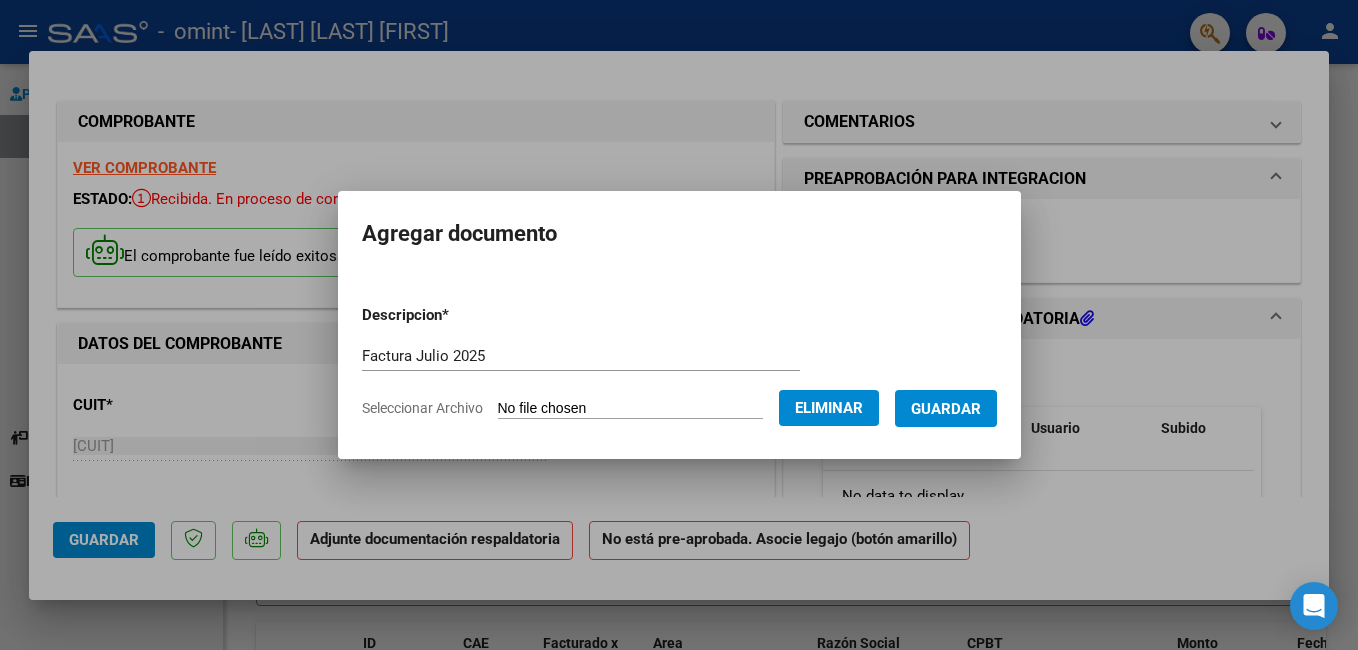 click on "Guardar" at bounding box center [946, 408] 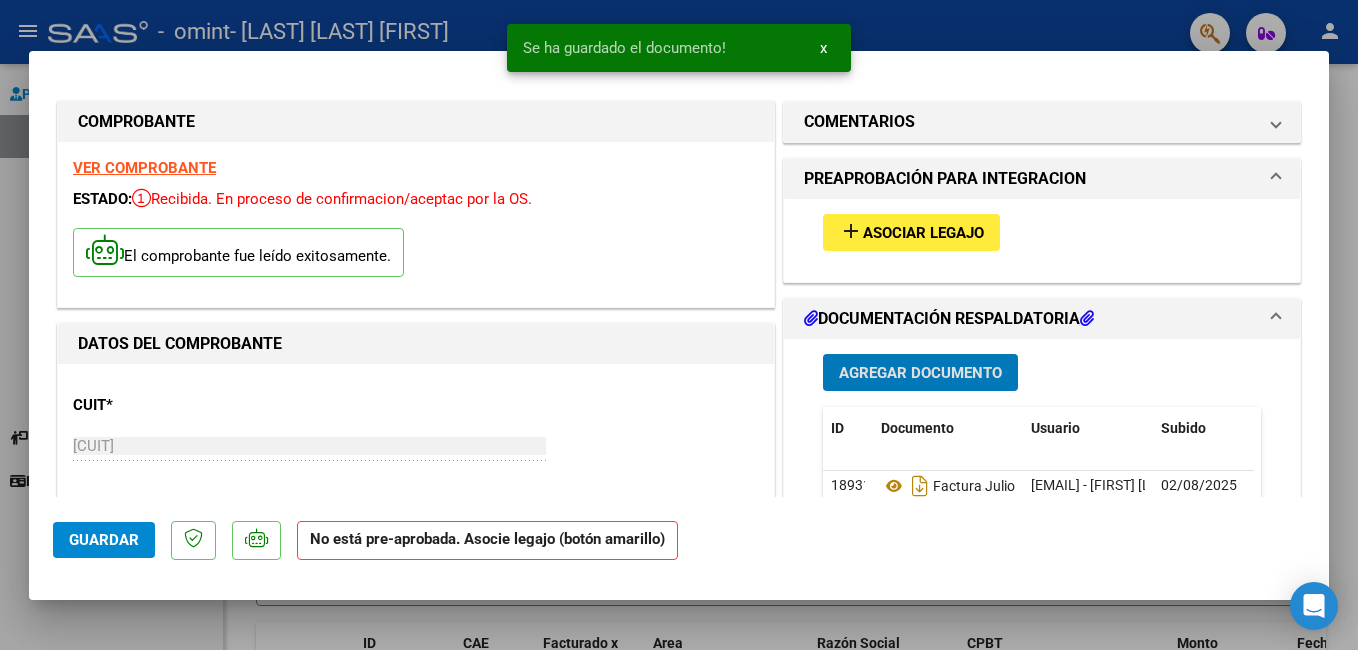 click on "Agregar Documento" at bounding box center (920, 373) 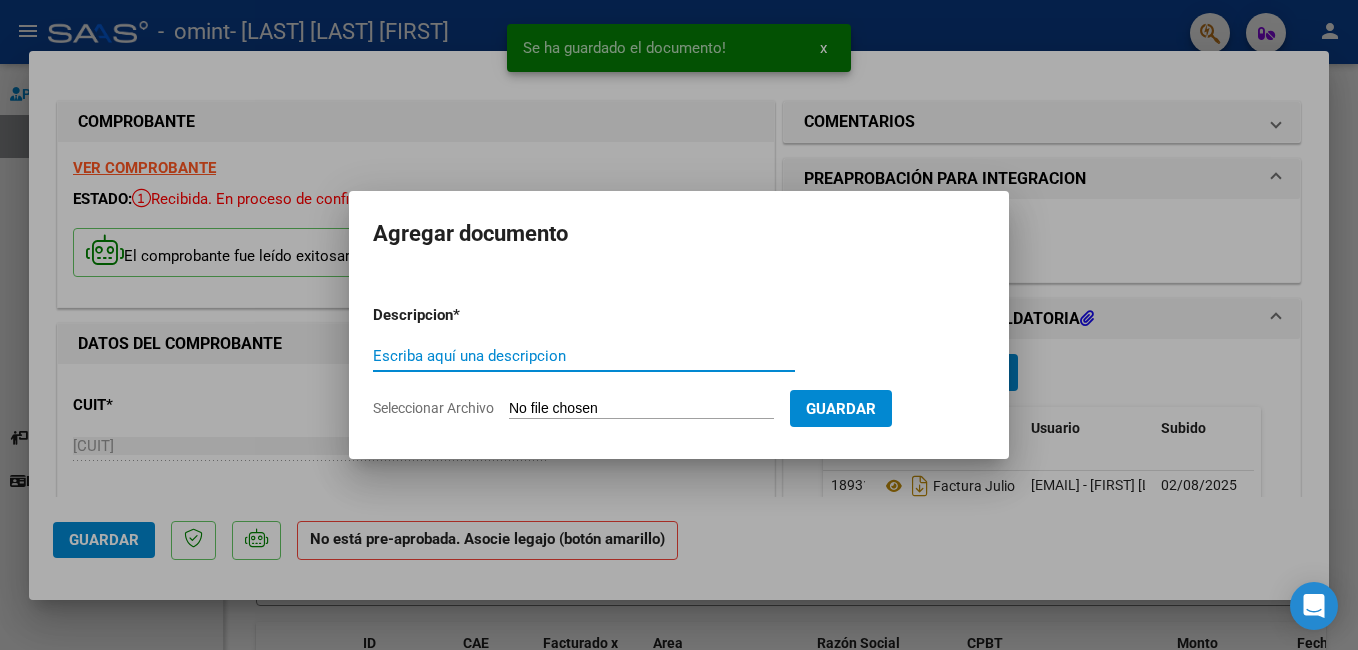 click on "Escriba aquí una descripcion" at bounding box center [584, 356] 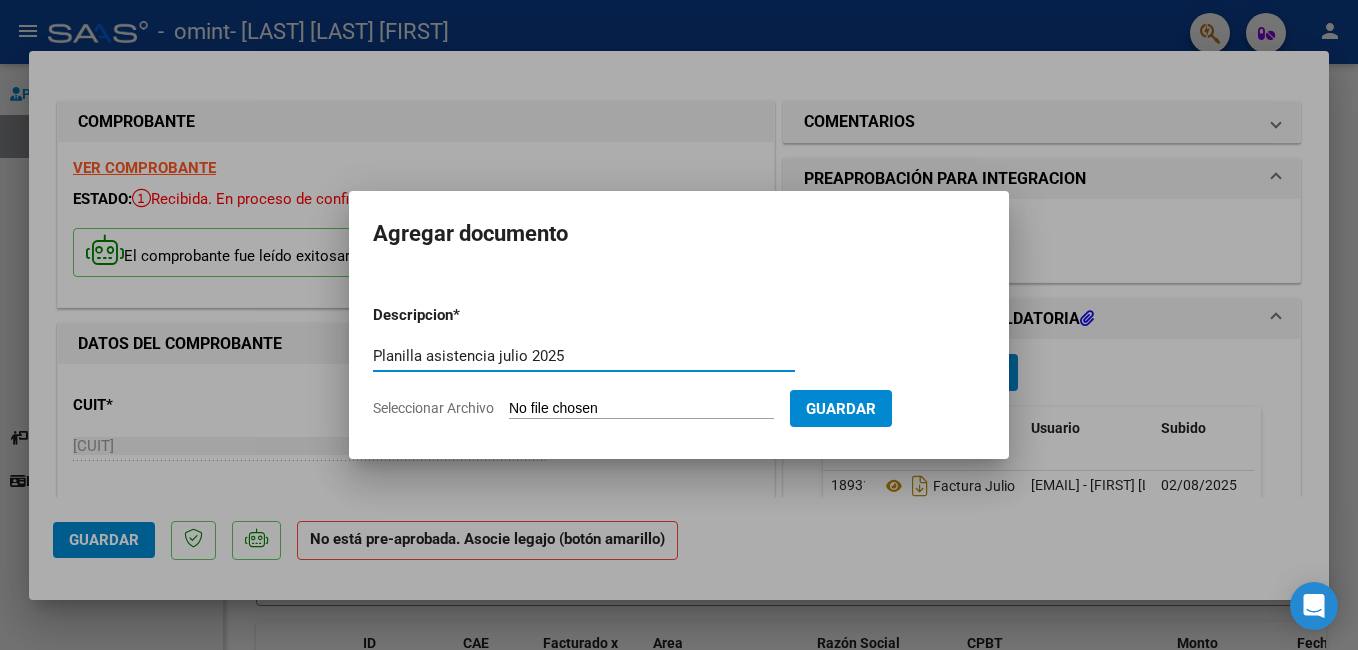 type on "Planilla asistencia julio 2025" 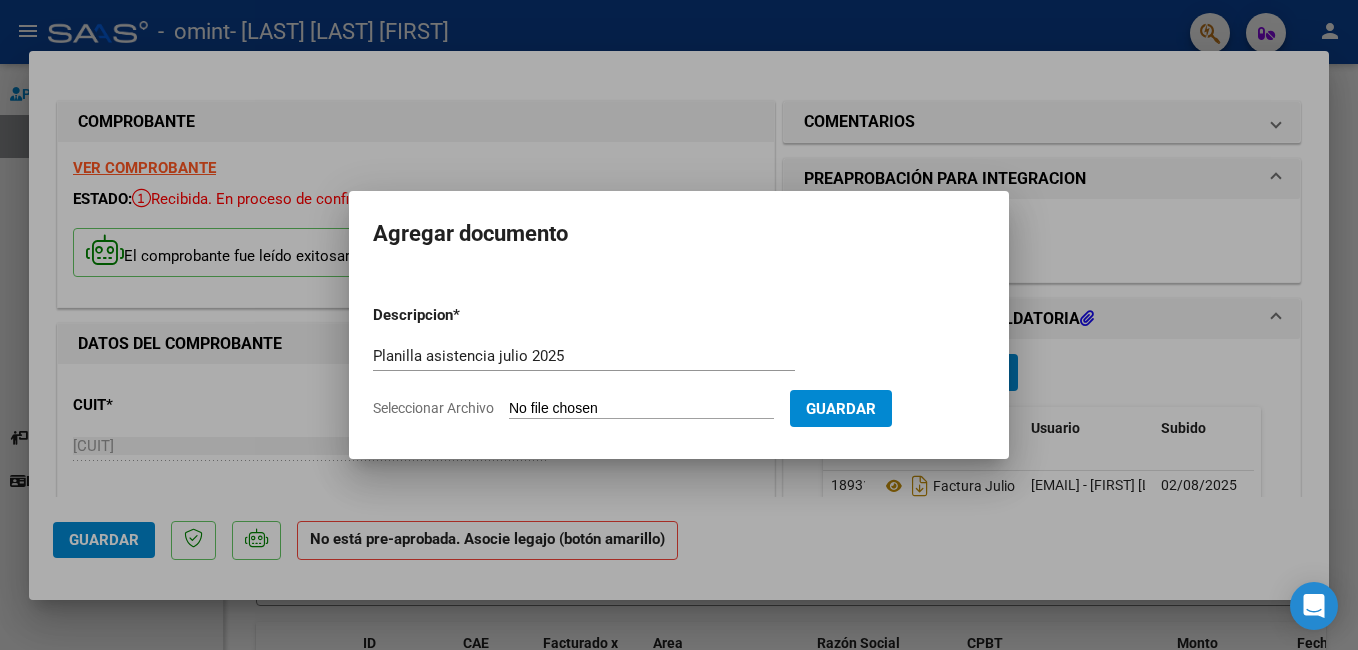 click on "Seleccionar Archivo" at bounding box center (641, 409) 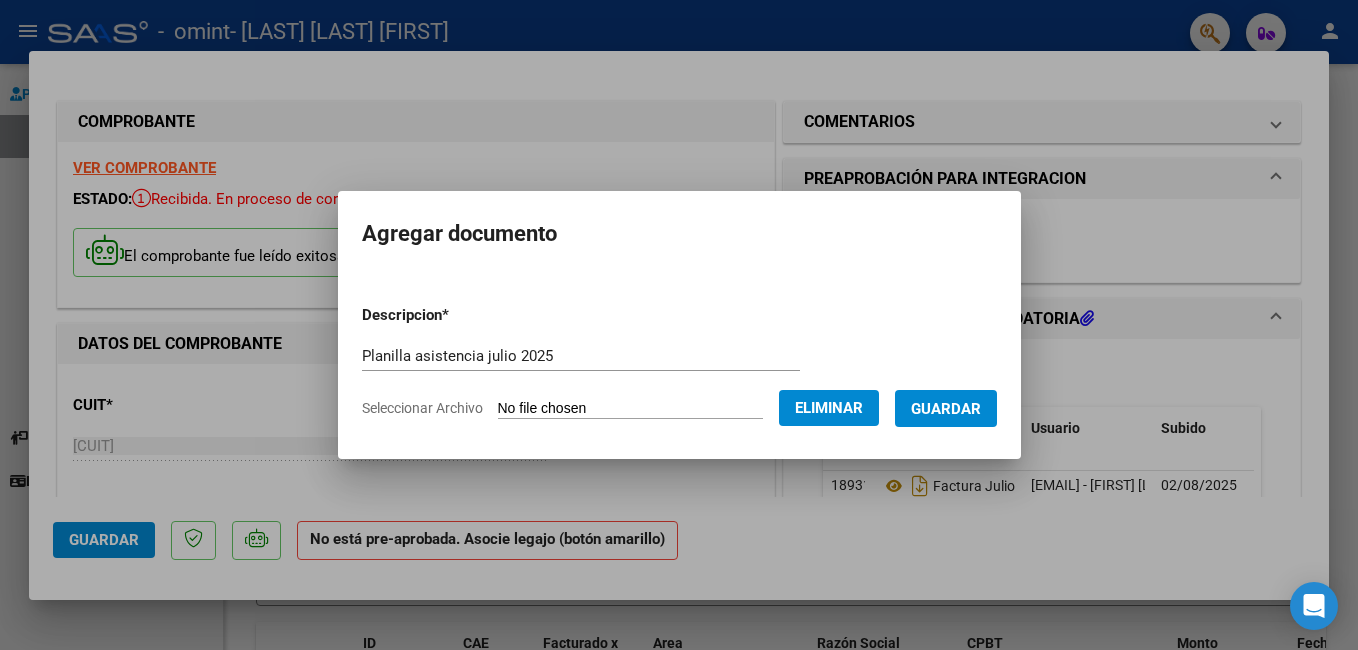 click on "Guardar" at bounding box center (946, 409) 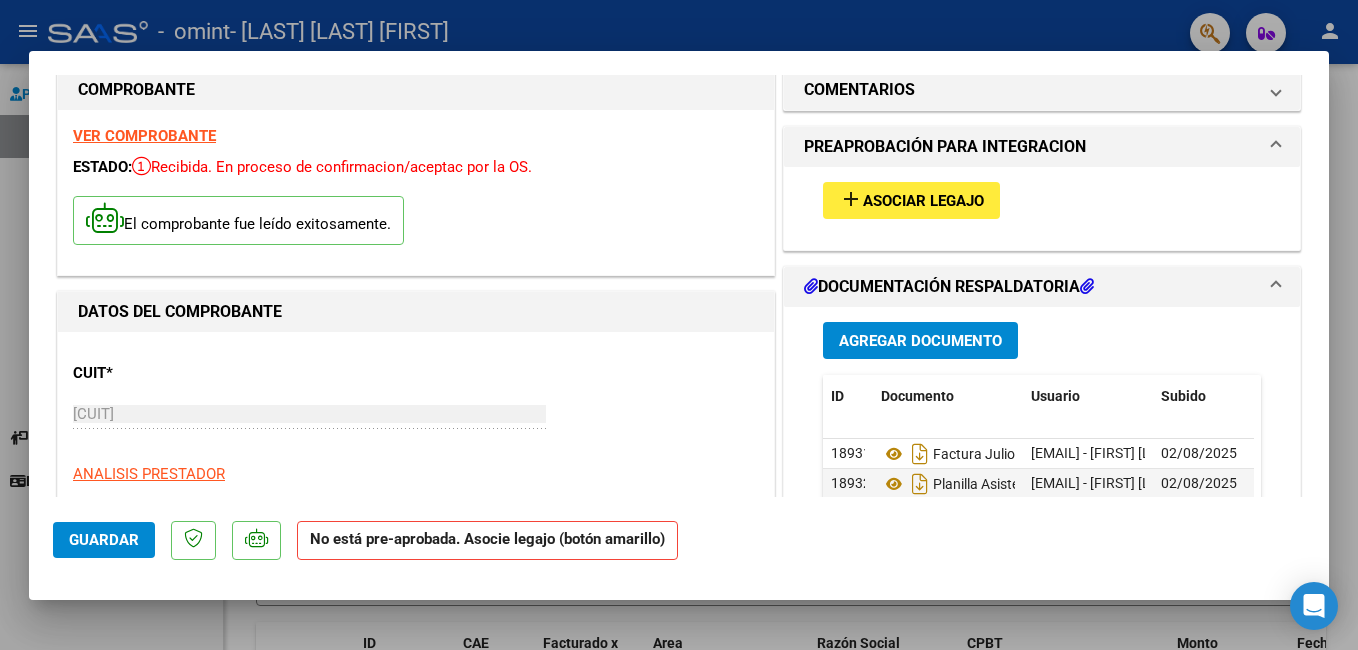 scroll, scrollTop: 0, scrollLeft: 0, axis: both 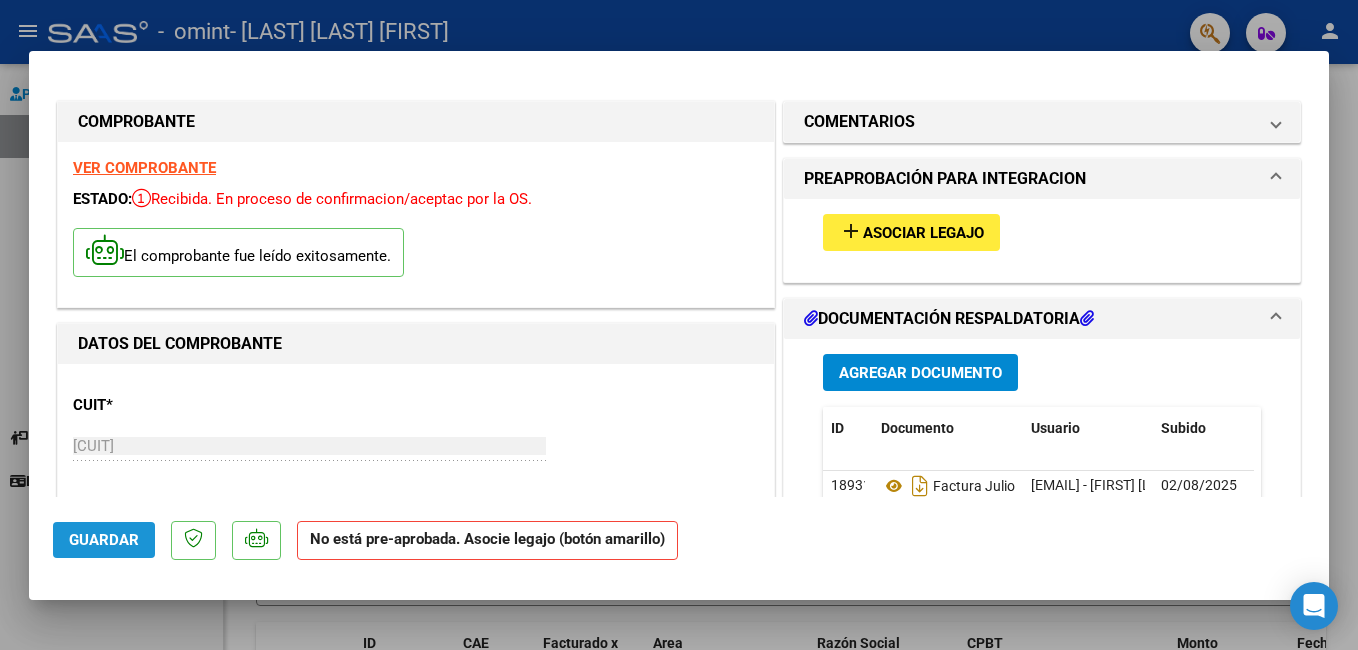 click on "Guardar" 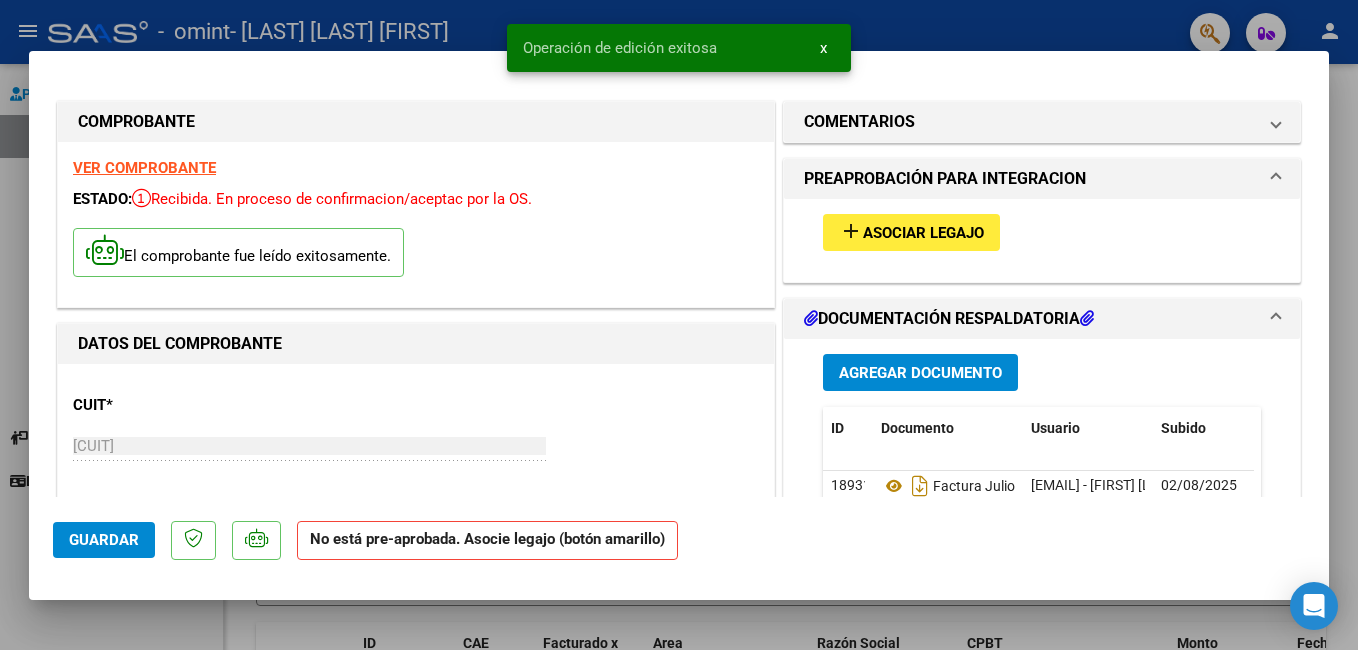 click on "Guardar" 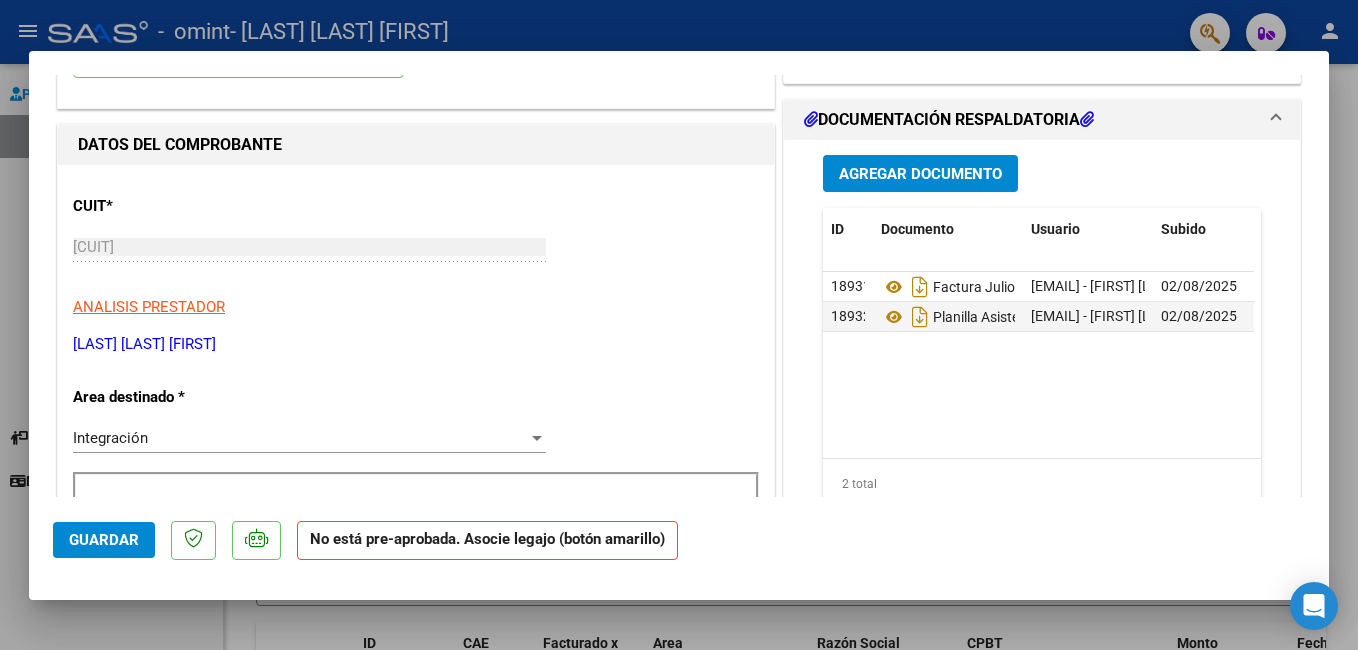 scroll, scrollTop: 0, scrollLeft: 0, axis: both 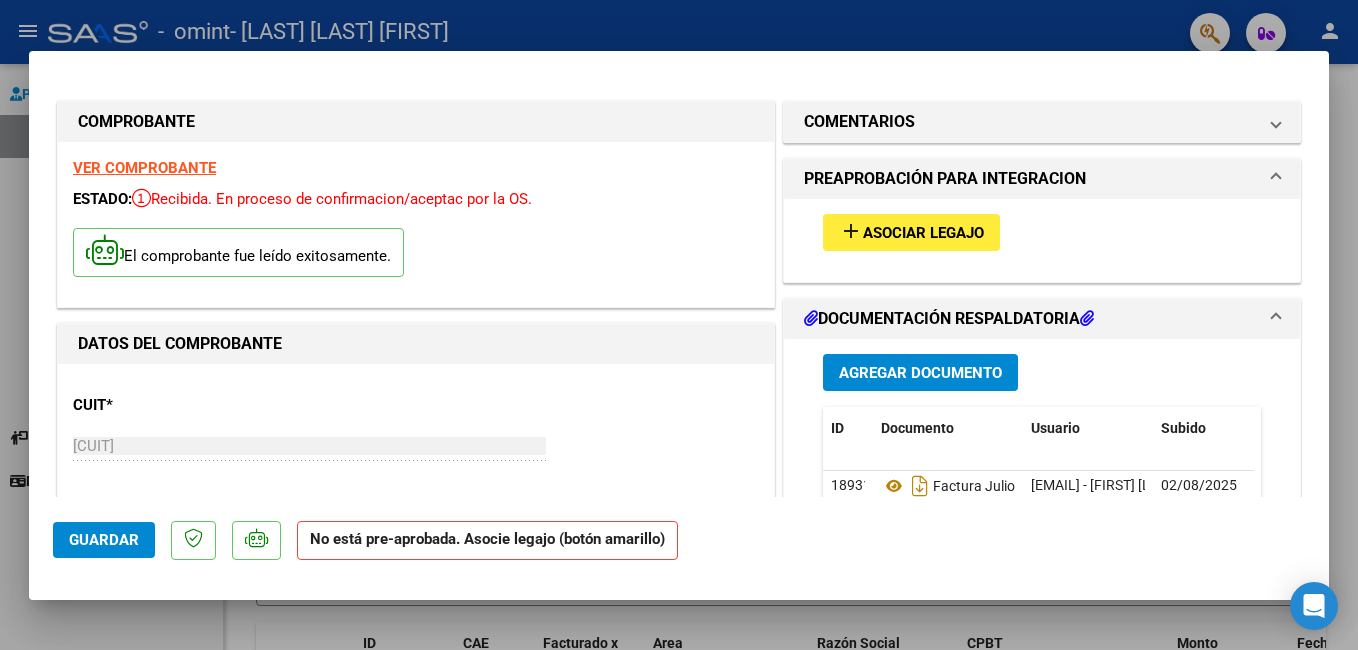 click on "COMPROBANTE VER COMPROBANTE       ESTADO:   Recibida. En proceso de confirmacion/aceptac por la OS.     El comprobante fue leído exitosamente.  DATOS DEL COMPROBANTE CUIT  *   [CUIT] Ingresar CUIT  ANALISIS PRESTADOR  [LAST] [LAST] [FIRST]  ARCA Padrón  Area destinado * Integración Seleccionar Area Período de Prestación (Ej: 202305 para Mayo 2023    202507 Ingrese el Período de Prestación como indica el ejemplo   Comprobante Tipo * Factura C Seleccionar Tipo Punto de Venta  *   3 Ingresar el Nro.  Número  *   400 Ingresar el Nro.  Monto  *   $ 98.964,88 Ingresar el monto  Fecha del Cpbt.  *   2025-08-02 Ingresar la fecha  CAE / CAEA (no ingrese CAI)    75315757250375 Ingresar el CAE o CAEA (no ingrese CAI)  Fecha de Vencimiento    2025-08-12 Ingresar la fecha  Ref. Externa    Ingresar la ref.  N° Liquidación    Ingresar el N° Liquidación  COMENTARIOS Comentarios del Prestador / Gerenciador:  PREAPROBACIÓN PARA INTEGRACION add Asociar Legajo  DOCUMENTACIÓN RESPALDATORIA  Agregar Documento" at bounding box center [679, 325] 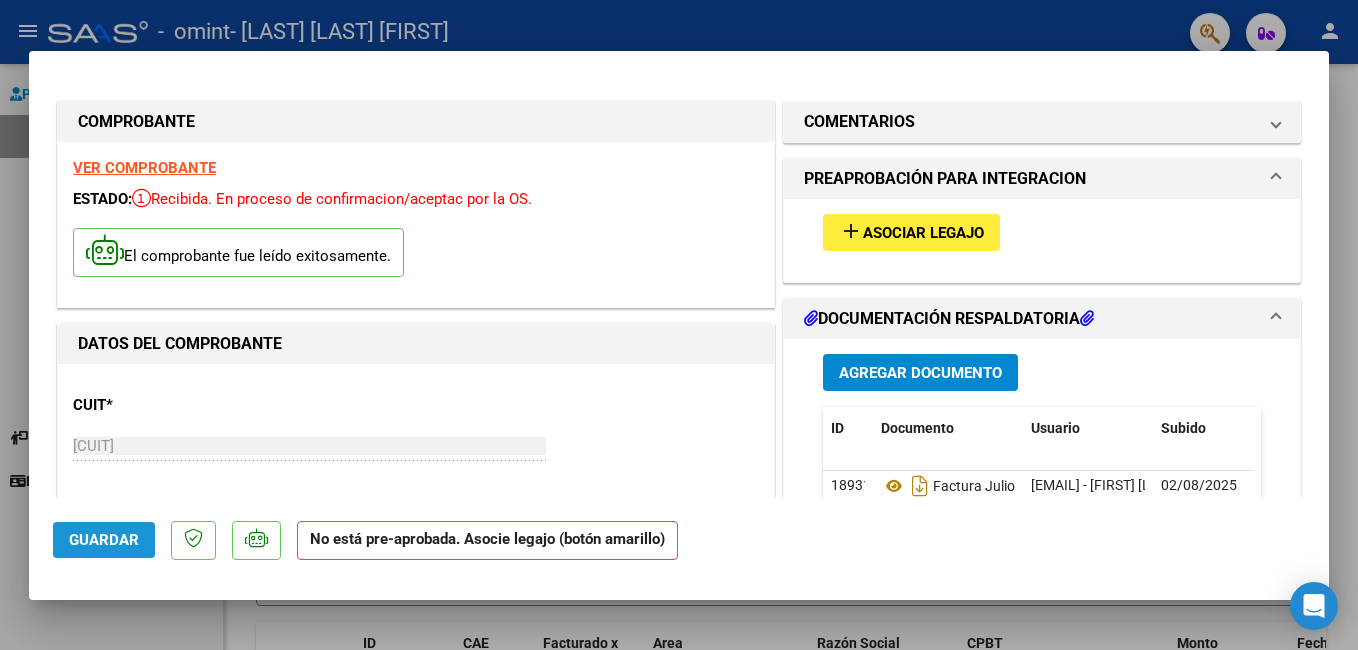 click on "Guardar" 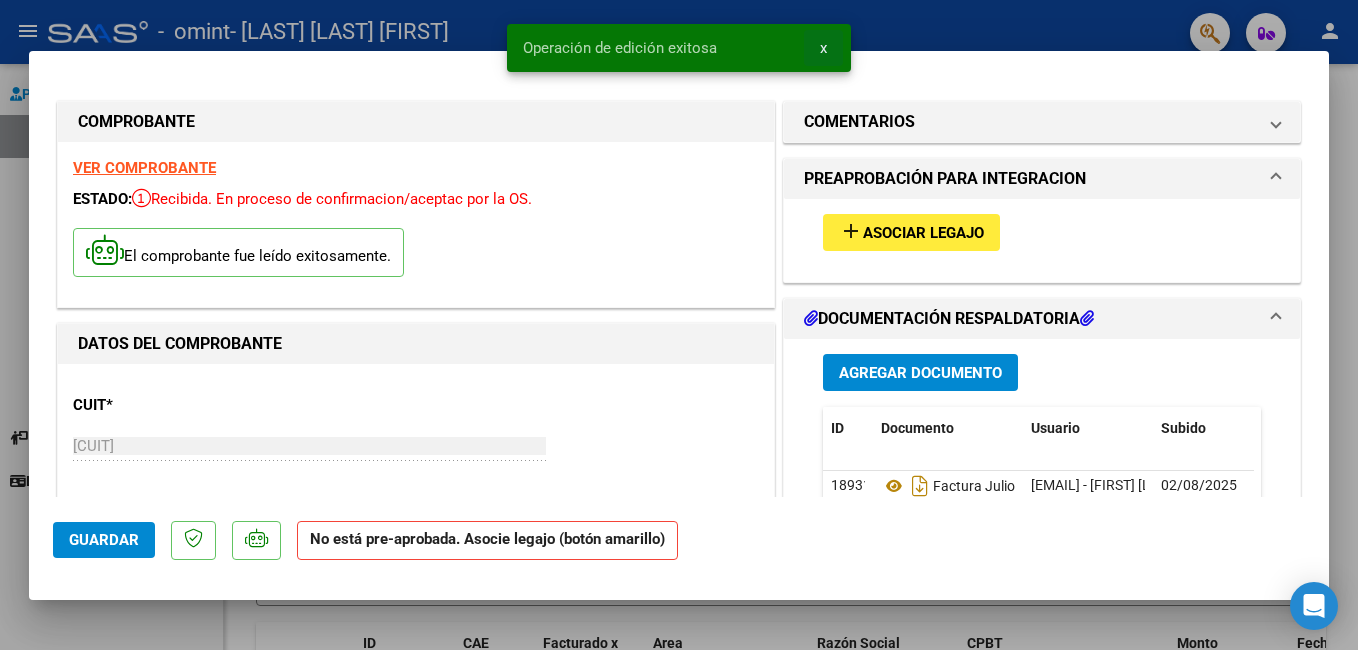 click on "x" at bounding box center [823, 48] 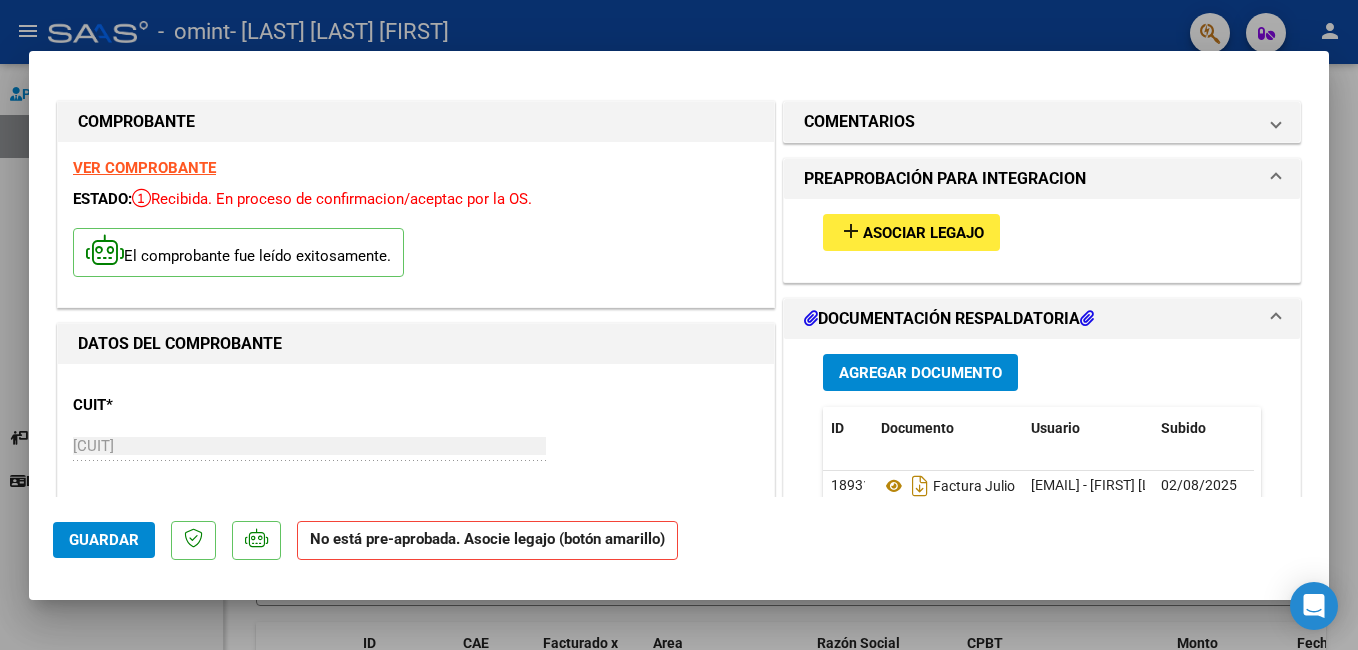 click at bounding box center [679, 325] 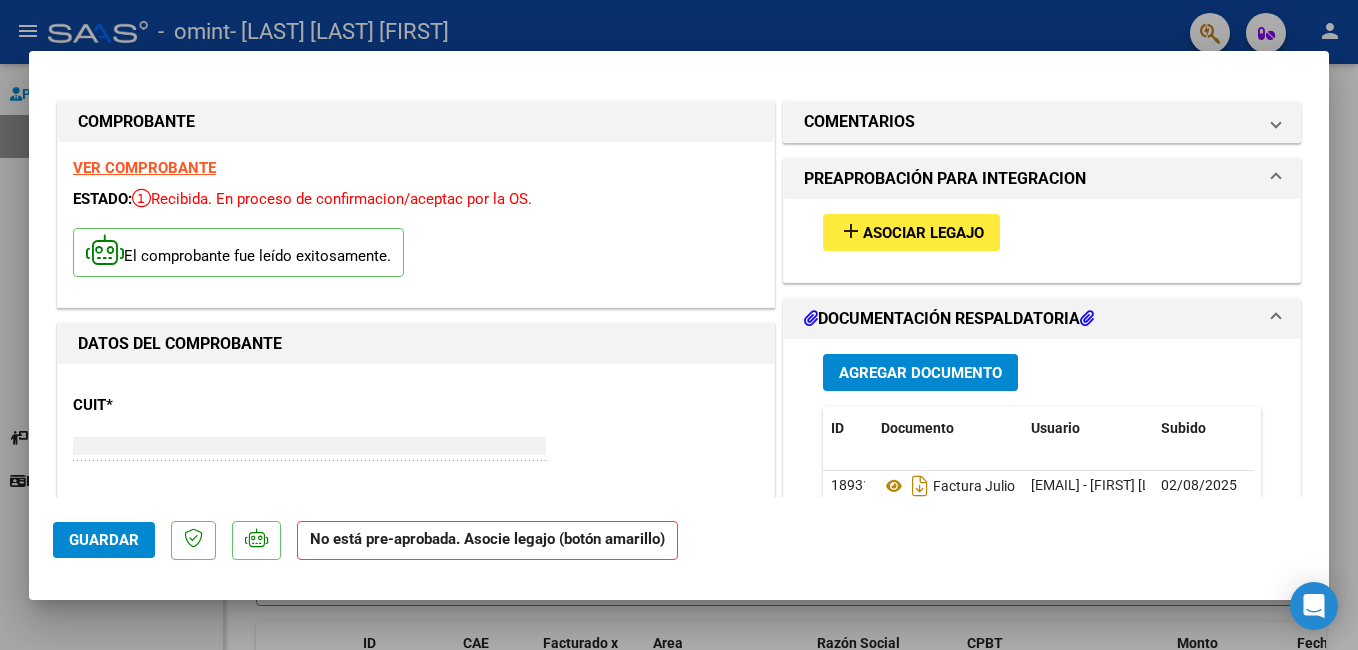 click on "Facturas - Documentación" at bounding box center [111, 179] 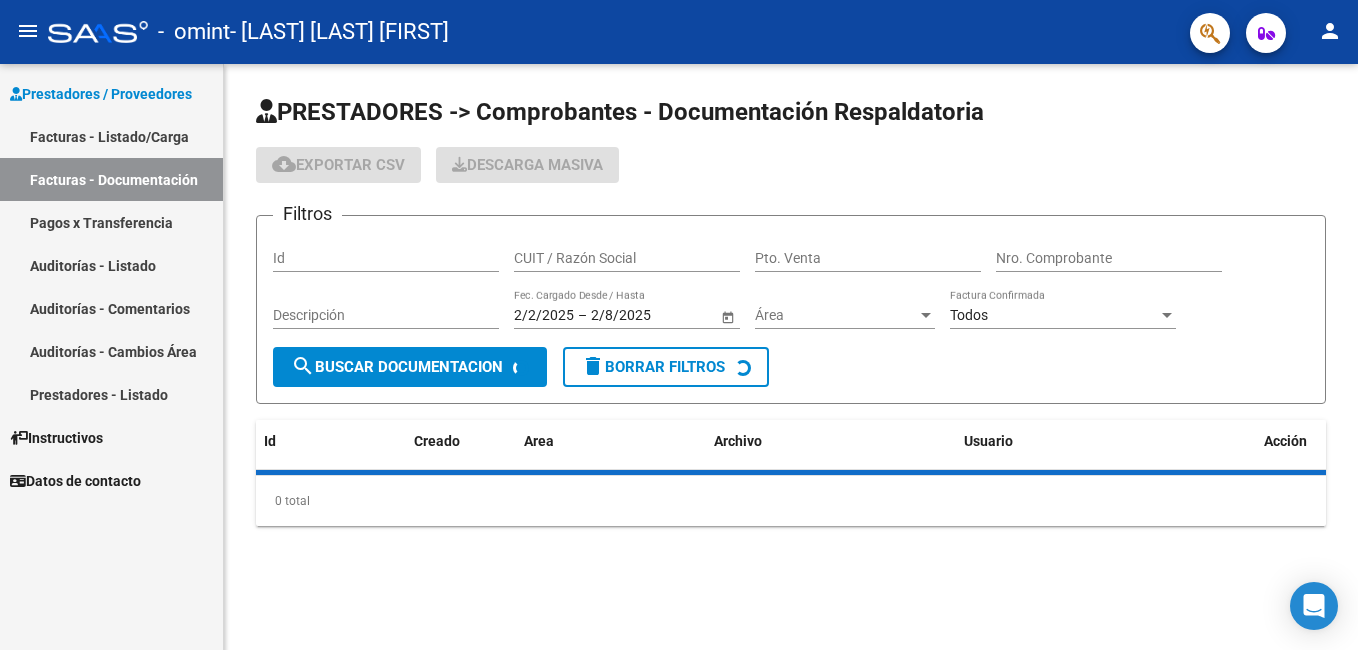 click on "Facturas - Listado/Carga" at bounding box center (111, 136) 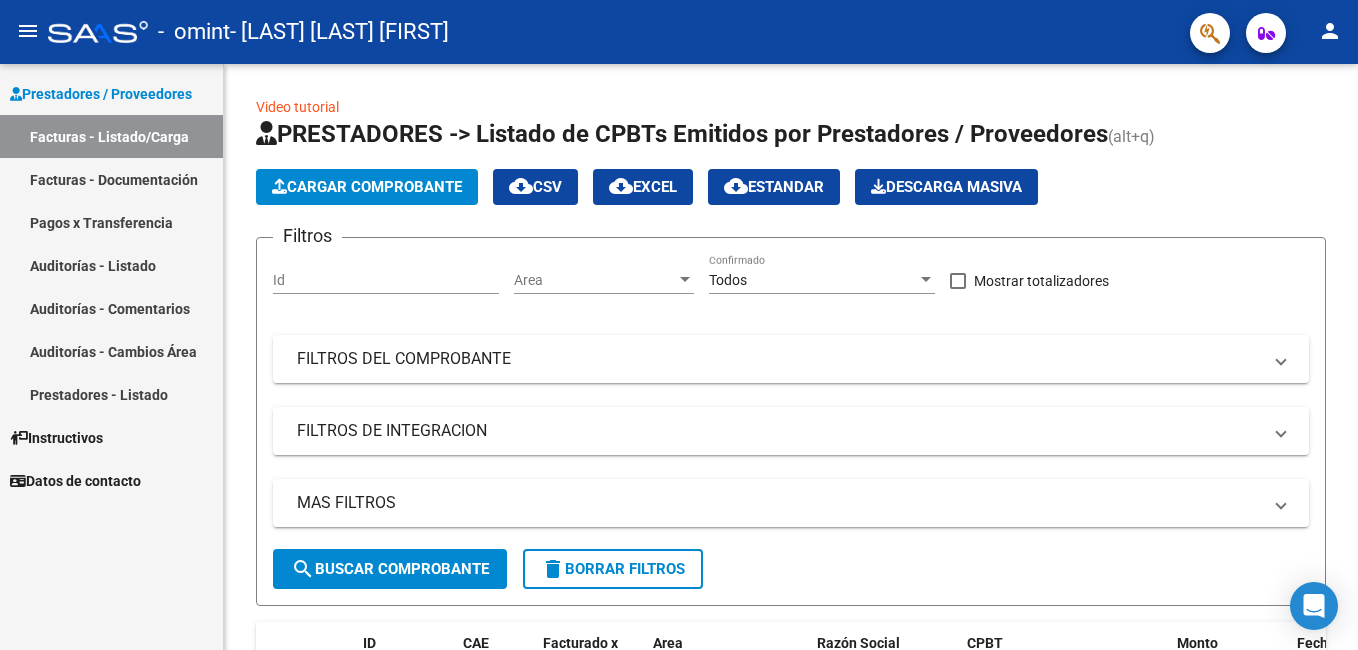 click on "Facturas - Listado/Carga" at bounding box center [111, 136] 